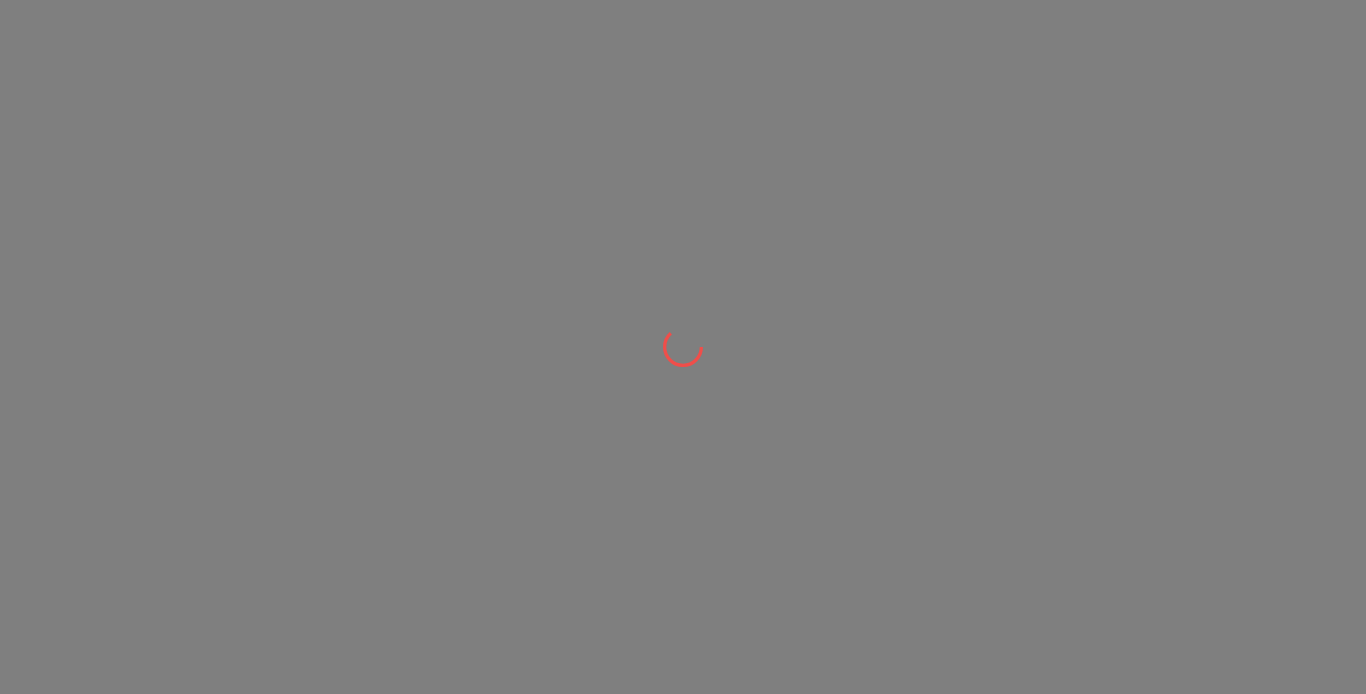 scroll, scrollTop: 0, scrollLeft: 0, axis: both 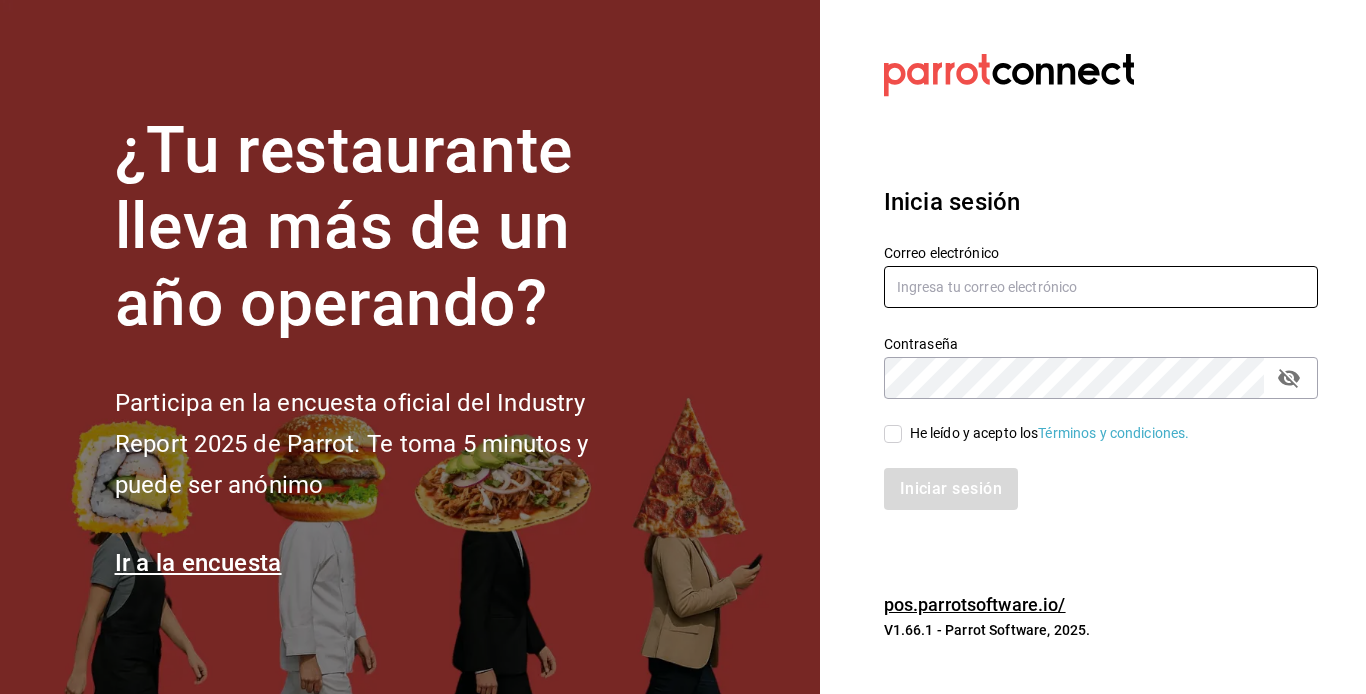 type on "contactobistrotm@[EMAIL]" 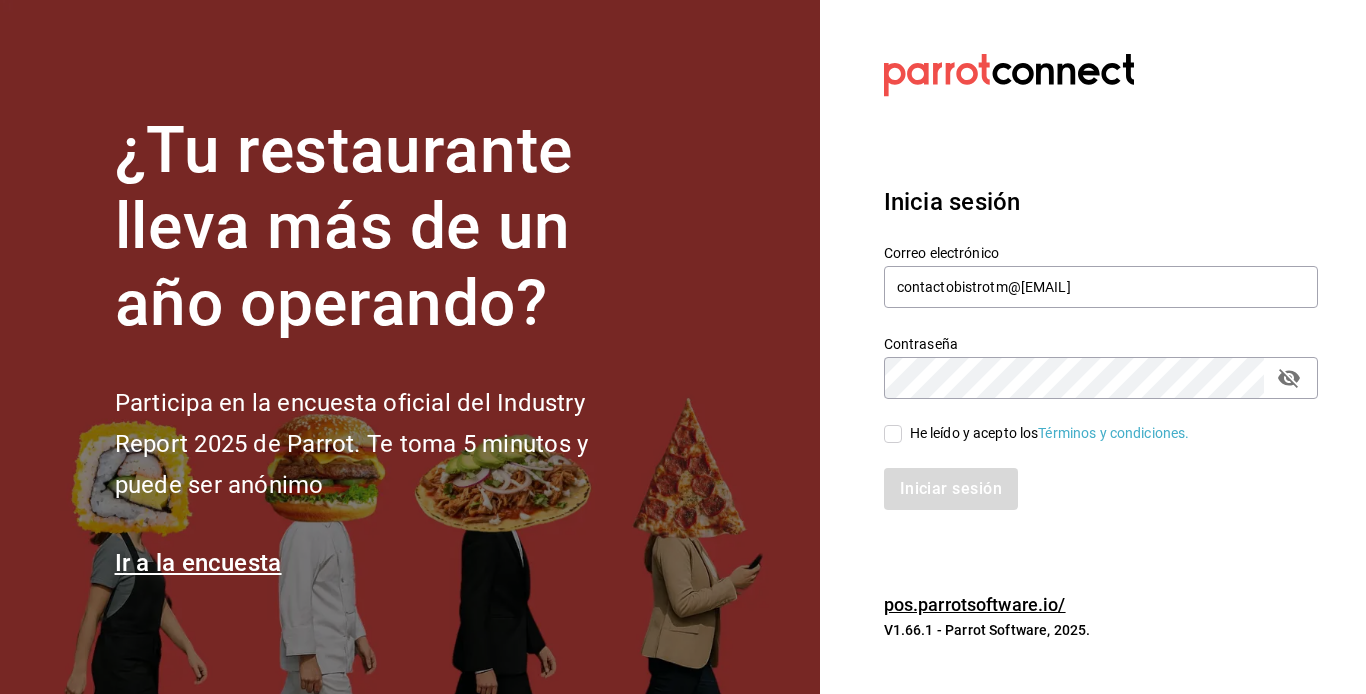 click on "He leído y acepto los  Términos y condiciones." at bounding box center [893, 434] 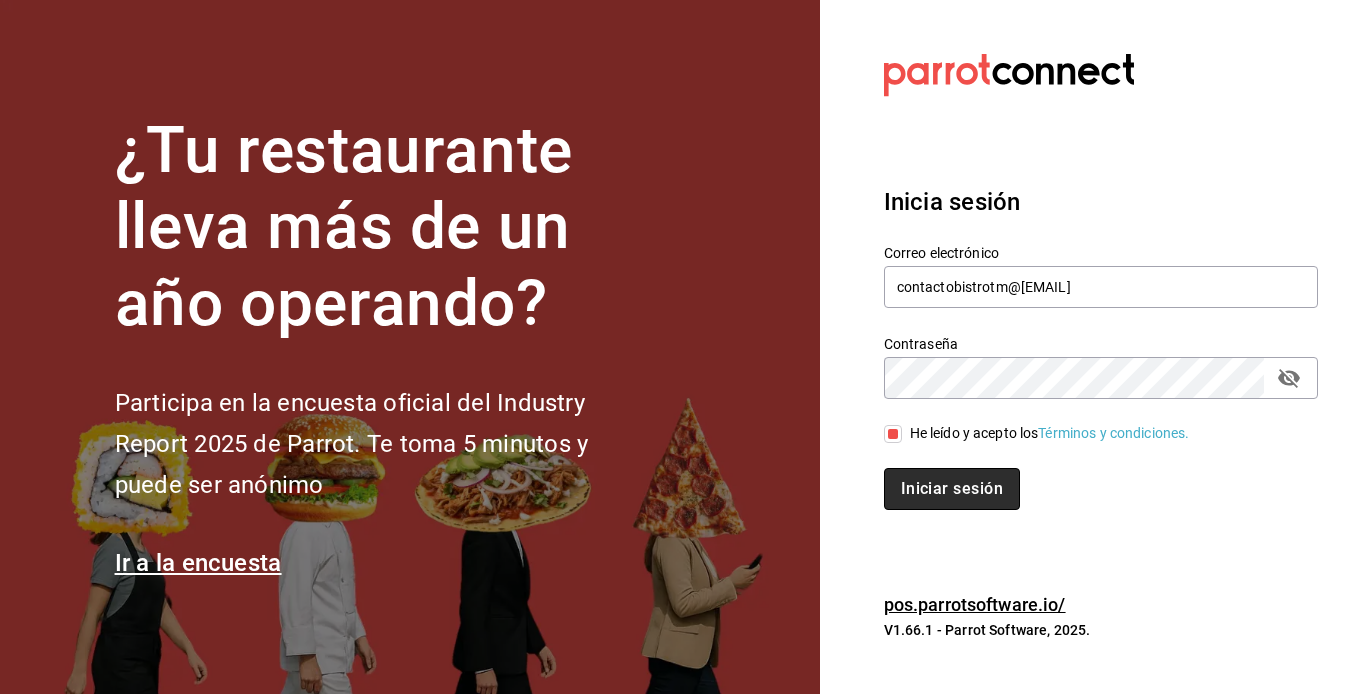 click on "Iniciar sesión" at bounding box center [952, 489] 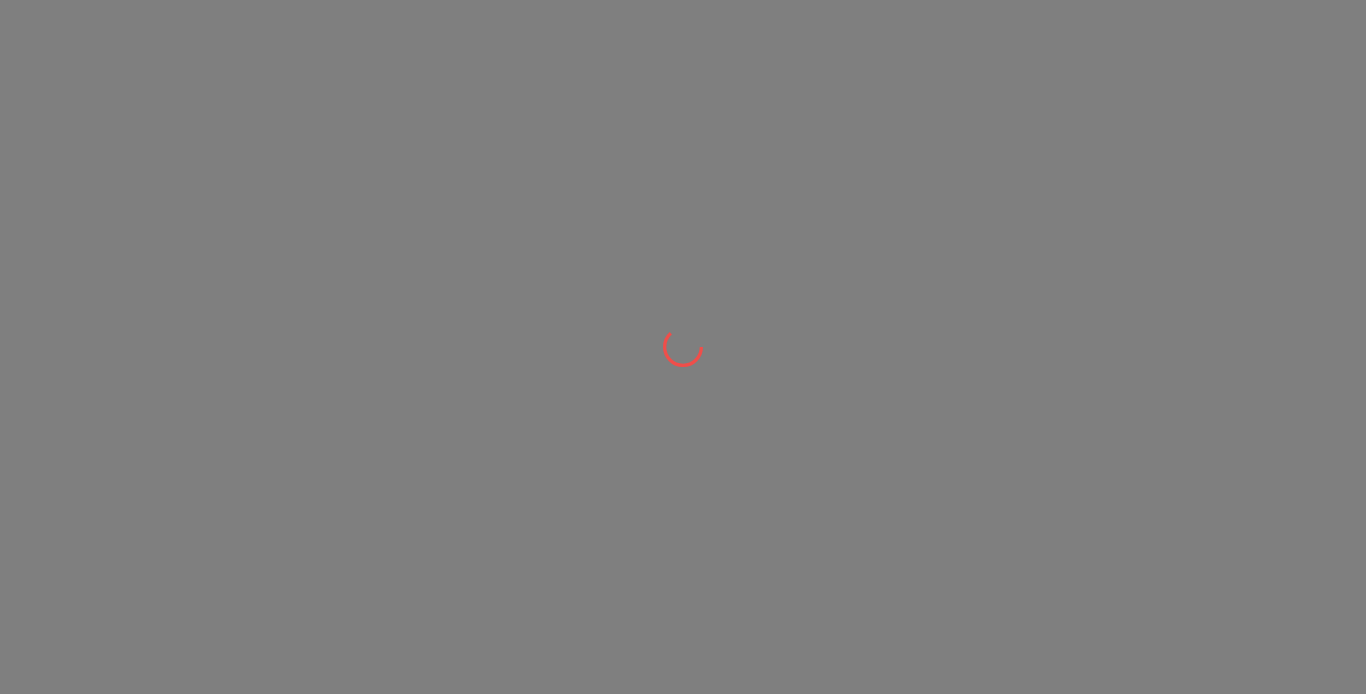 scroll, scrollTop: 0, scrollLeft: 0, axis: both 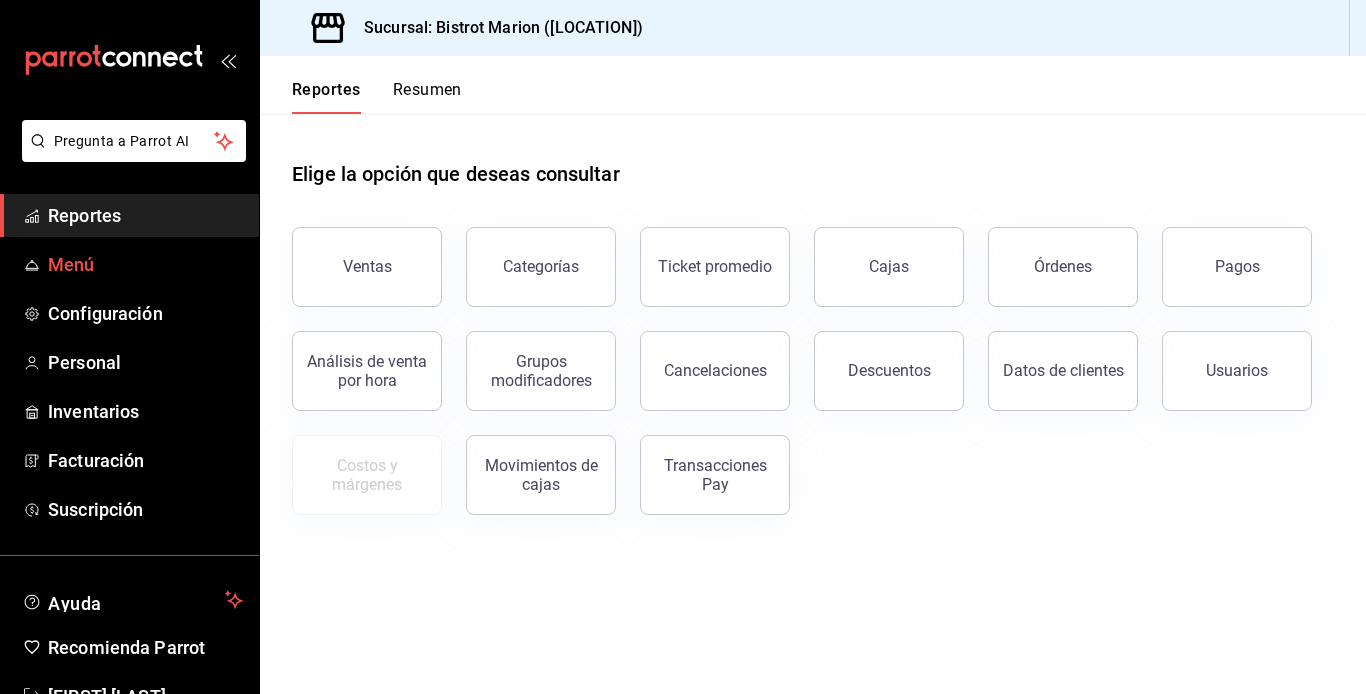 click on "Menú" at bounding box center [145, 264] 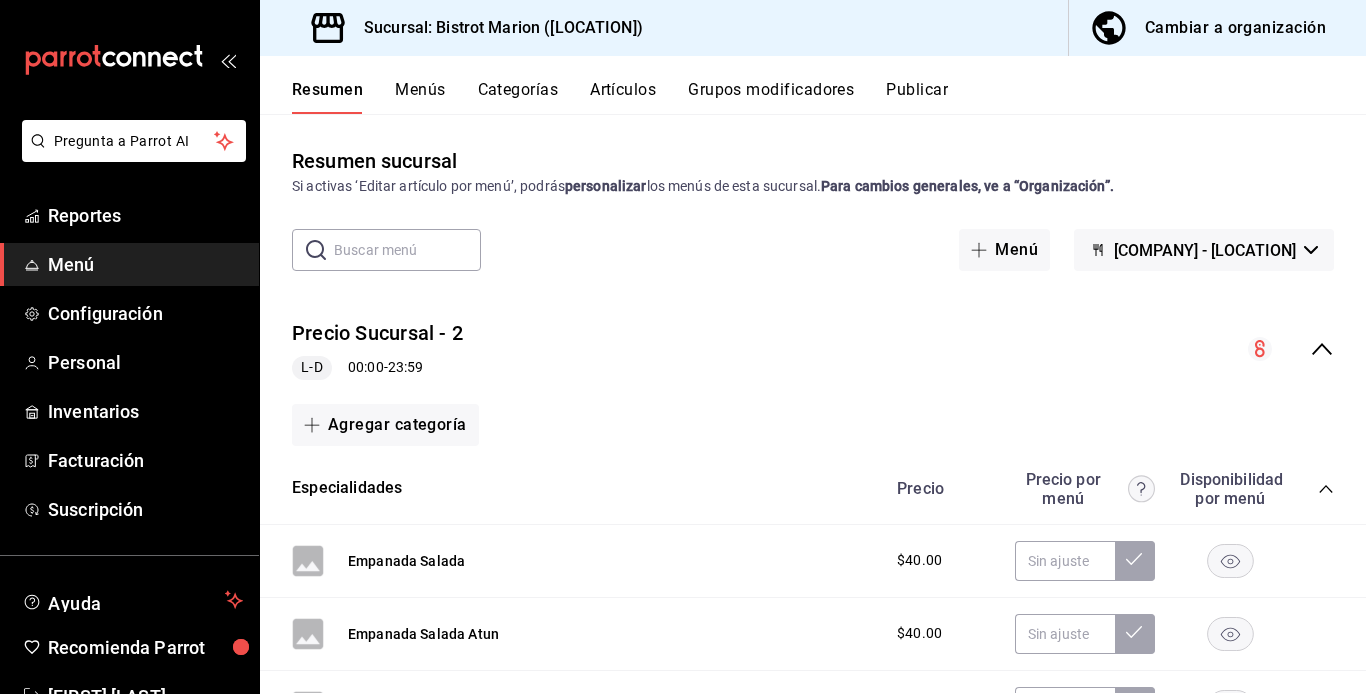 click on "Artículos" at bounding box center (623, 97) 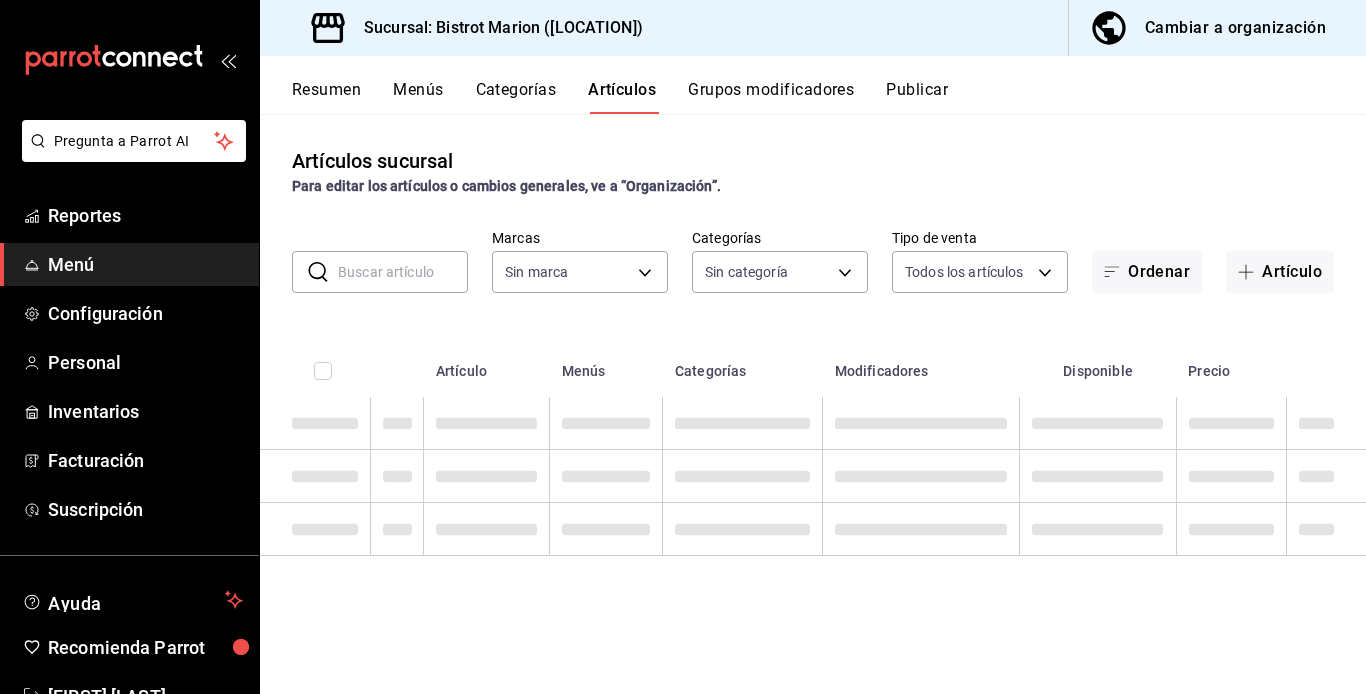 type on "07588f07-d4a3-4ac3-9511-9981df68542f" 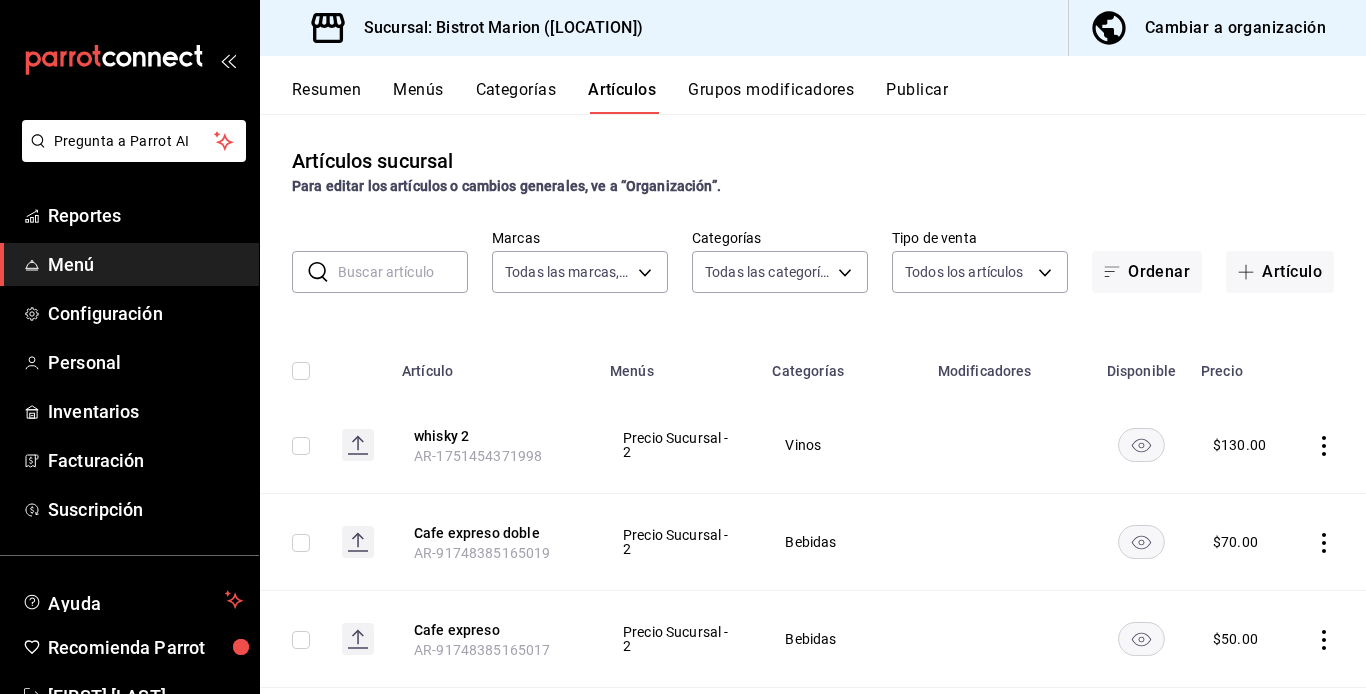type on "f24d9993-7666-4e17-92ea-f7be5d9f1ad2,9e251015-9d0f-4053-b189-7087cfaea708,c3d12d15-d02f-474d-ba63-5cebdc09d3b3,6802d2f5-21f3-4e86-a9de-0eb958e097d1,cfe2bee4-ffde-4381-ba0d-073cb8ece2e1,597e8120-eade-4a1a-893d-aacec0213032,48a0ab70-c56e-4ad8-952d-014d3a79b6e4,fc0a88ff-566b-4769-b2b4-d171f87dae05,43bb6bcf-8d22-4ec5-962b-469dc125b824,b8e6a4f8-0d52-4a8d-8286-2b527355dd2d,e7fdd87e-e388-42b7-b6af-d39f07b90d3e,ab76d3e8-5458-4f72-b18e-e1e36ff3c0ef,c854b8aa-a1c2-4569-bb8b-931d1041534d,e930a06e-3b1e-4a26-b576-0360f7021b23,c1180272-953e-48ae-860d-c4da9394fd0e,d61966e3-88db-4ff2-8e3b-26cd90bf66e8,64c3a1c7-8aac-49de-ac73-e516ac8a6e97,29f2eef5-4920-4cb6-98eb-44a9315d3620,8dcf5484-5c31-400f-8631-26735e770831,4daab05c-2049-4e51-868d-d56825cd7882,7b371974-60d5-44c9-a4c4-0616eae47cfb,6425dff3-01fa-4f4a-b07d-90656708084d" 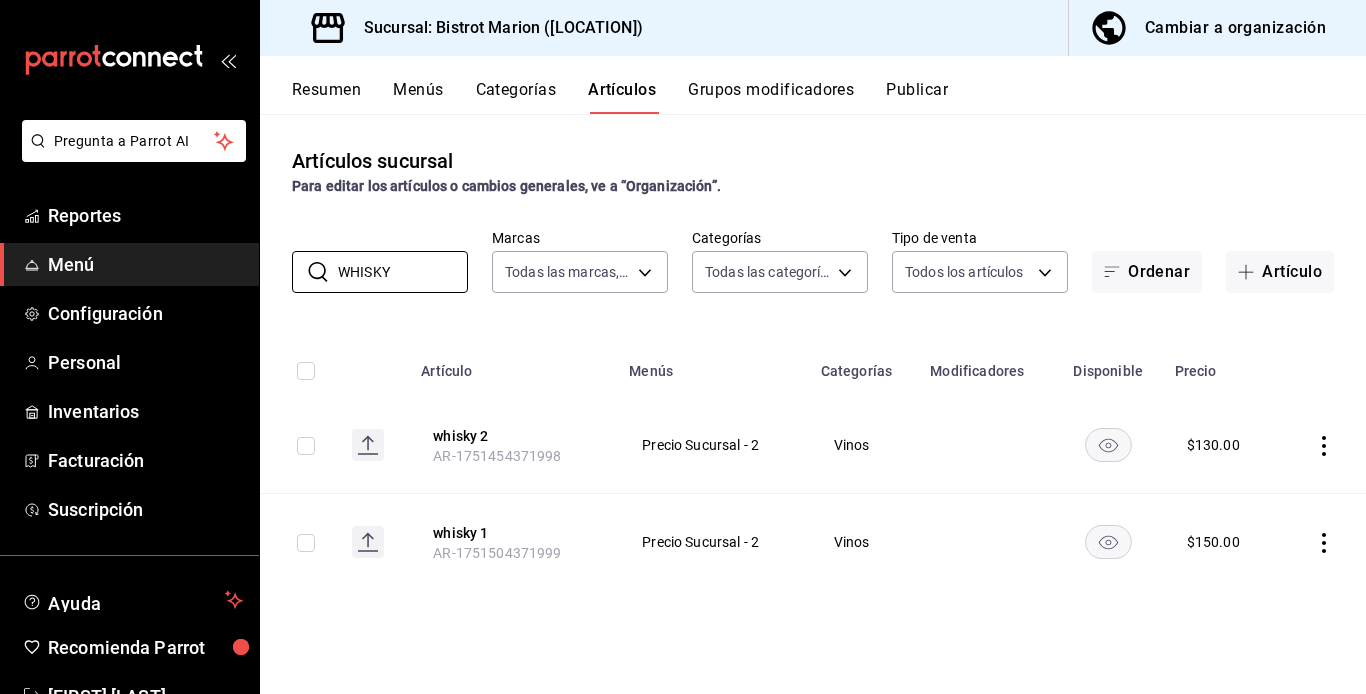 type on "WHISKY" 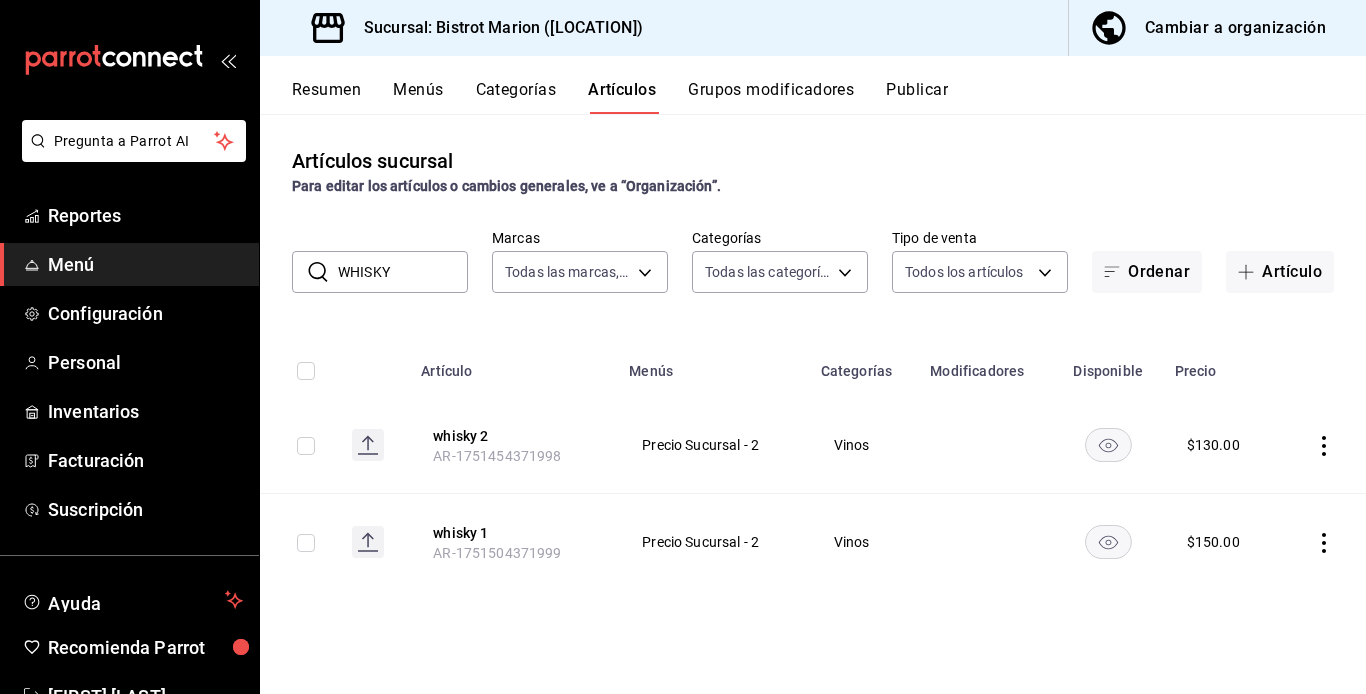 click 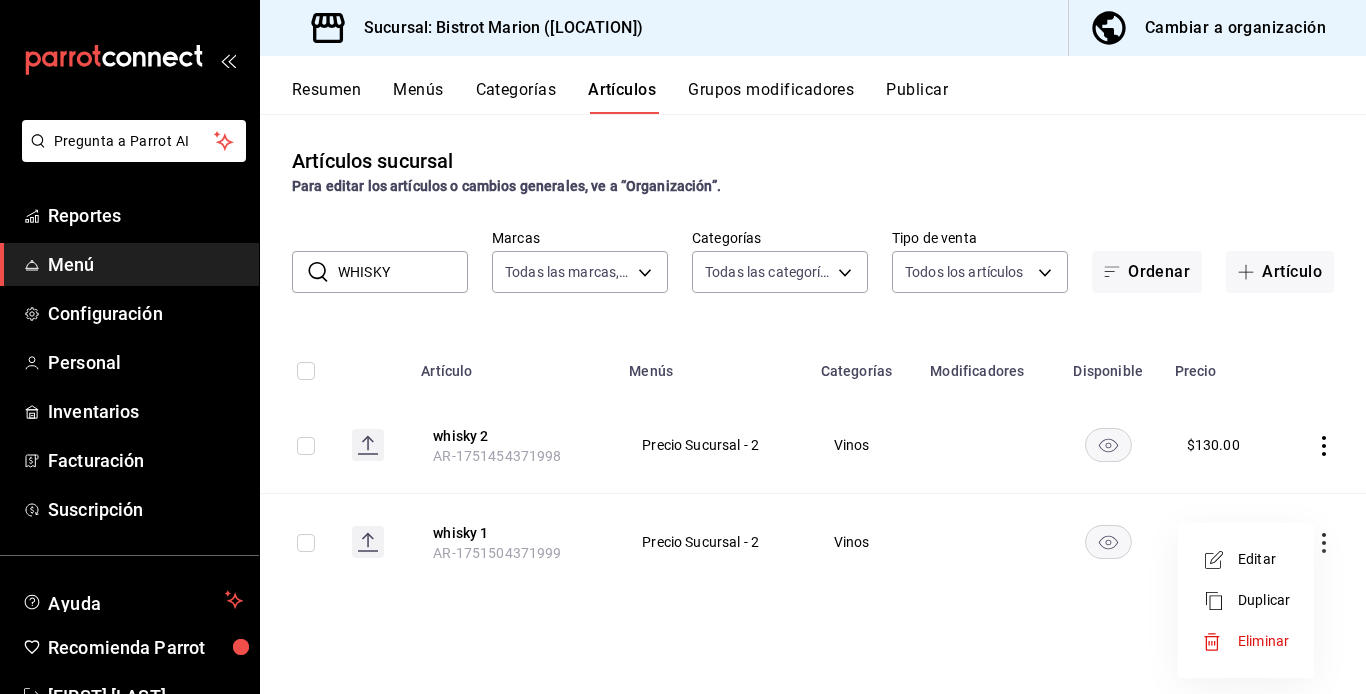 click on "Duplicar" at bounding box center [1264, 600] 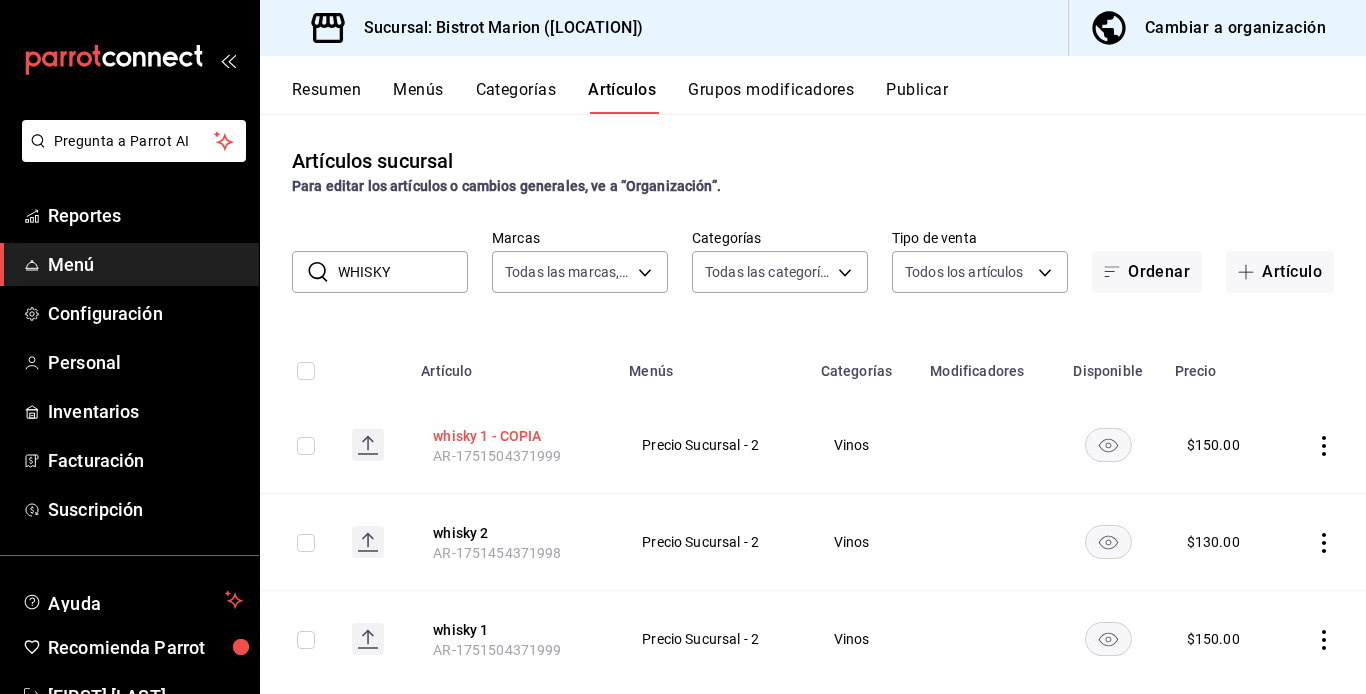 click on "whisky 1 - COPIA" at bounding box center (513, 436) 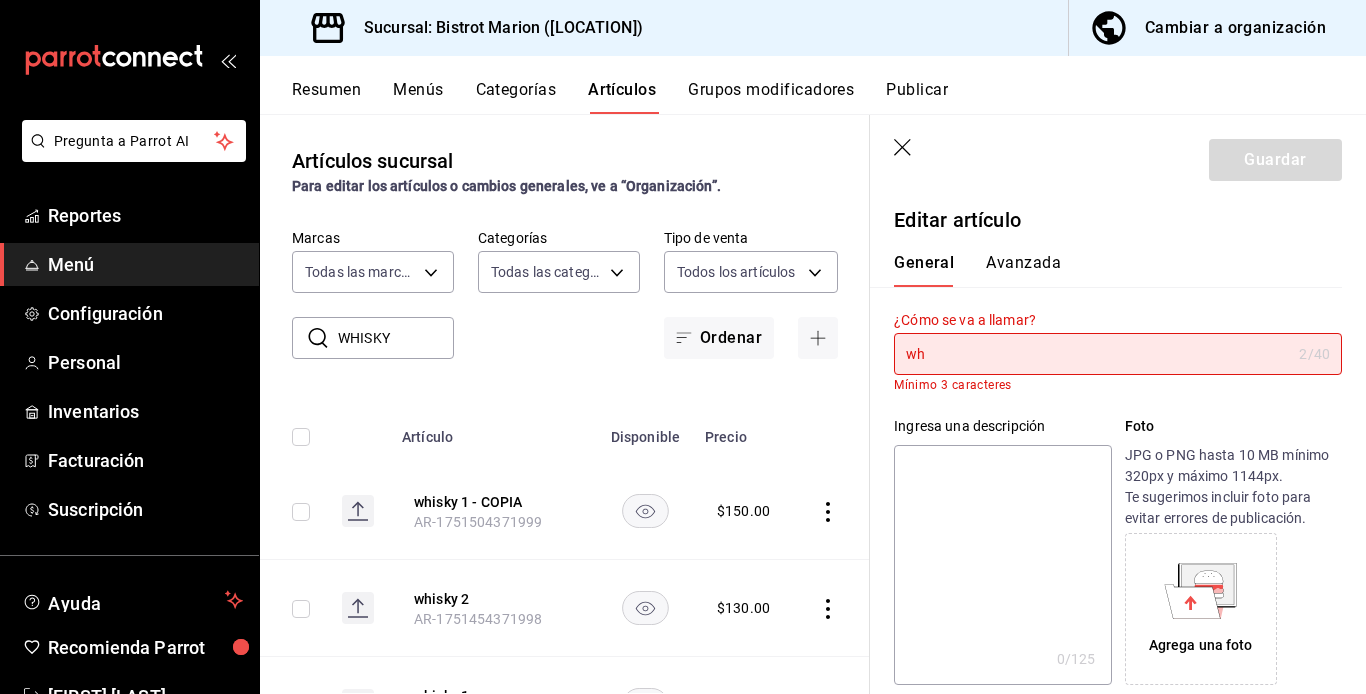 type on "w" 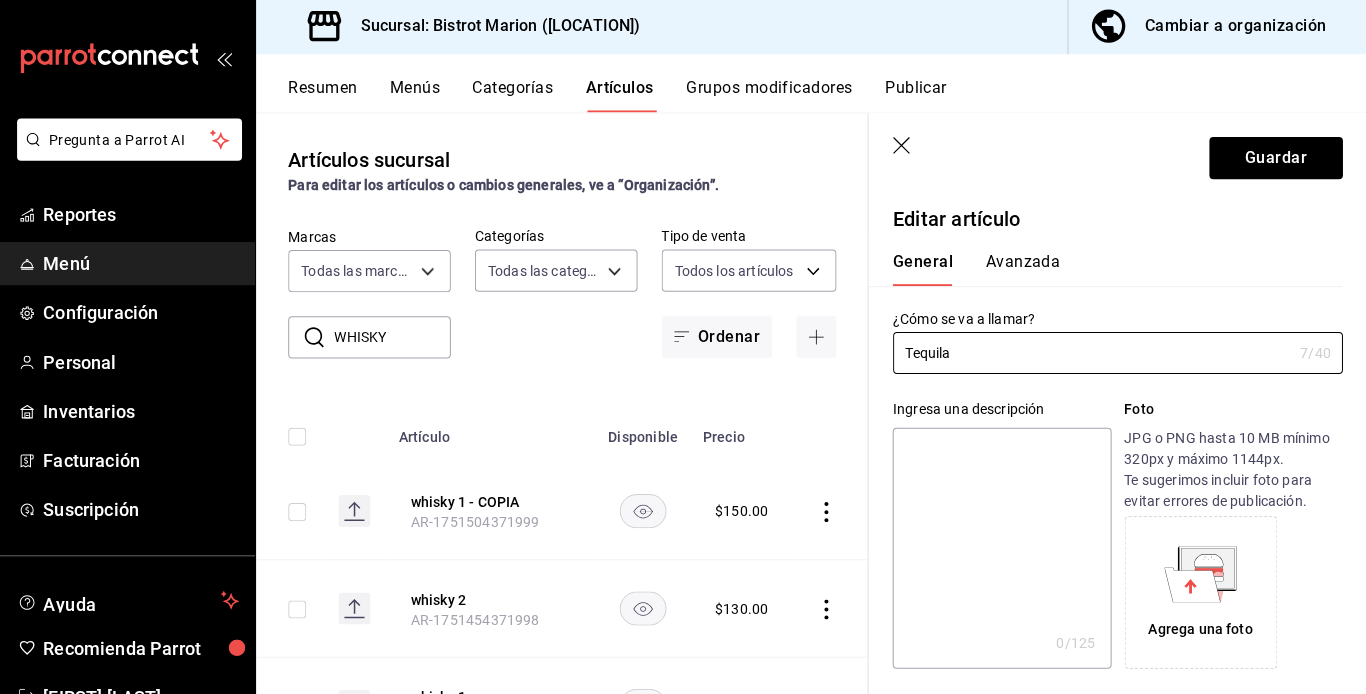 scroll, scrollTop: 0, scrollLeft: 0, axis: both 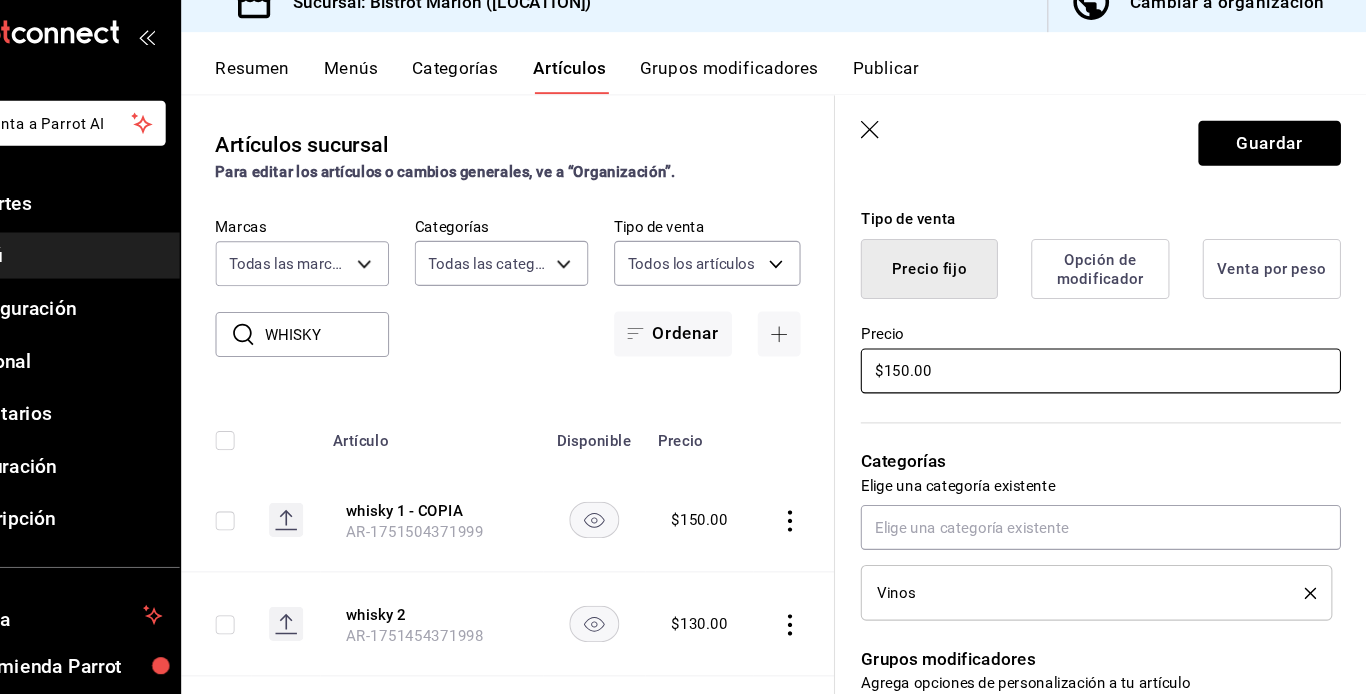 type on "Tequila" 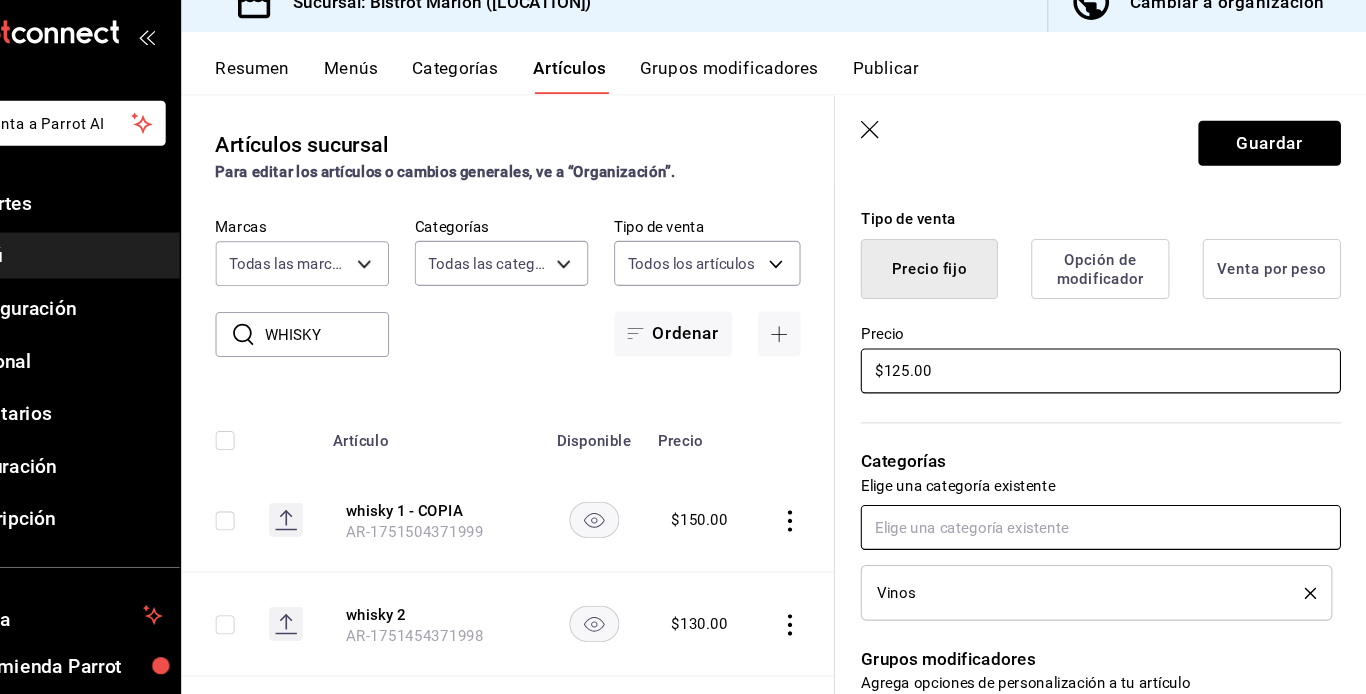 type on "$125.00" 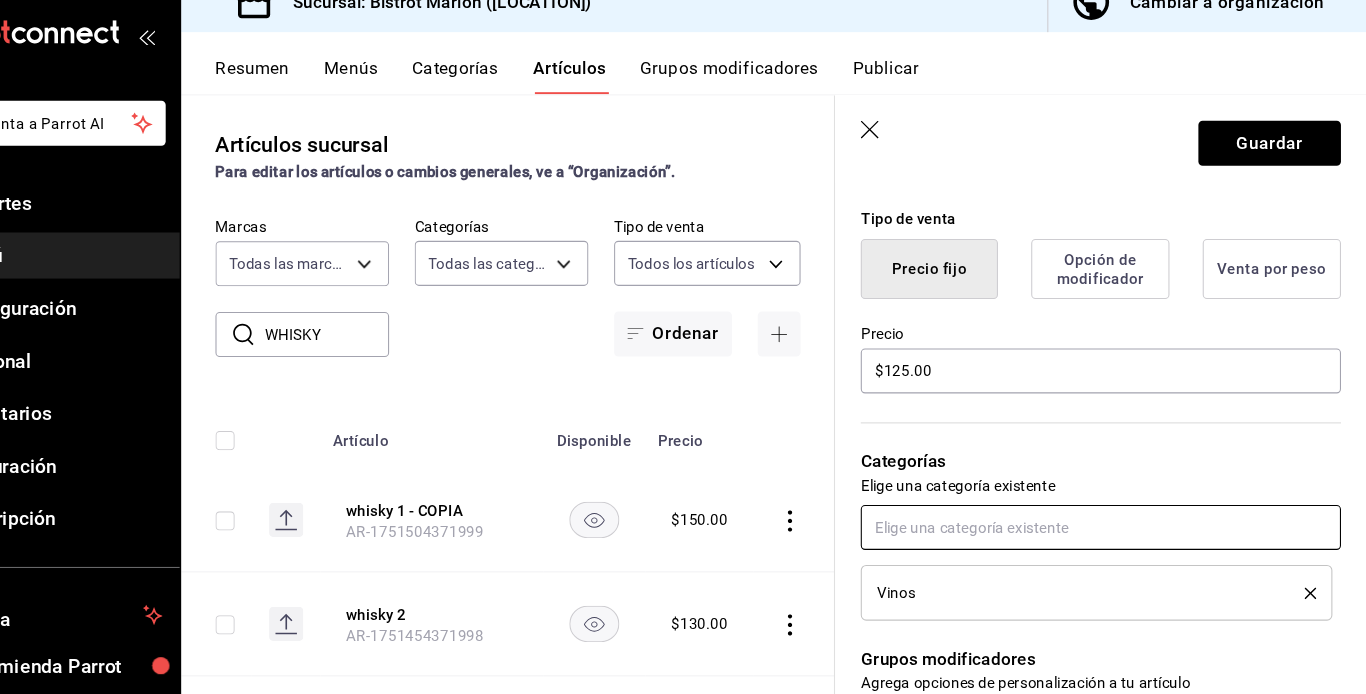 click at bounding box center (1118, 518) 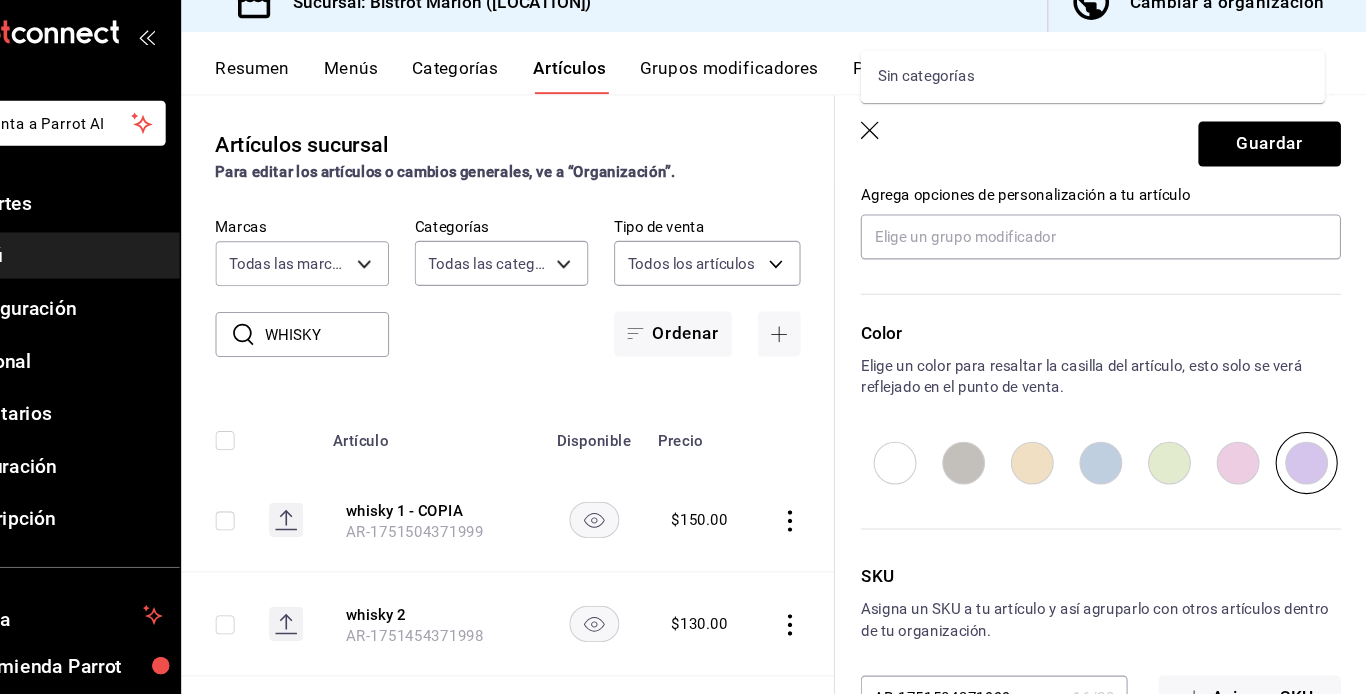 scroll, scrollTop: 971, scrollLeft: 0, axis: vertical 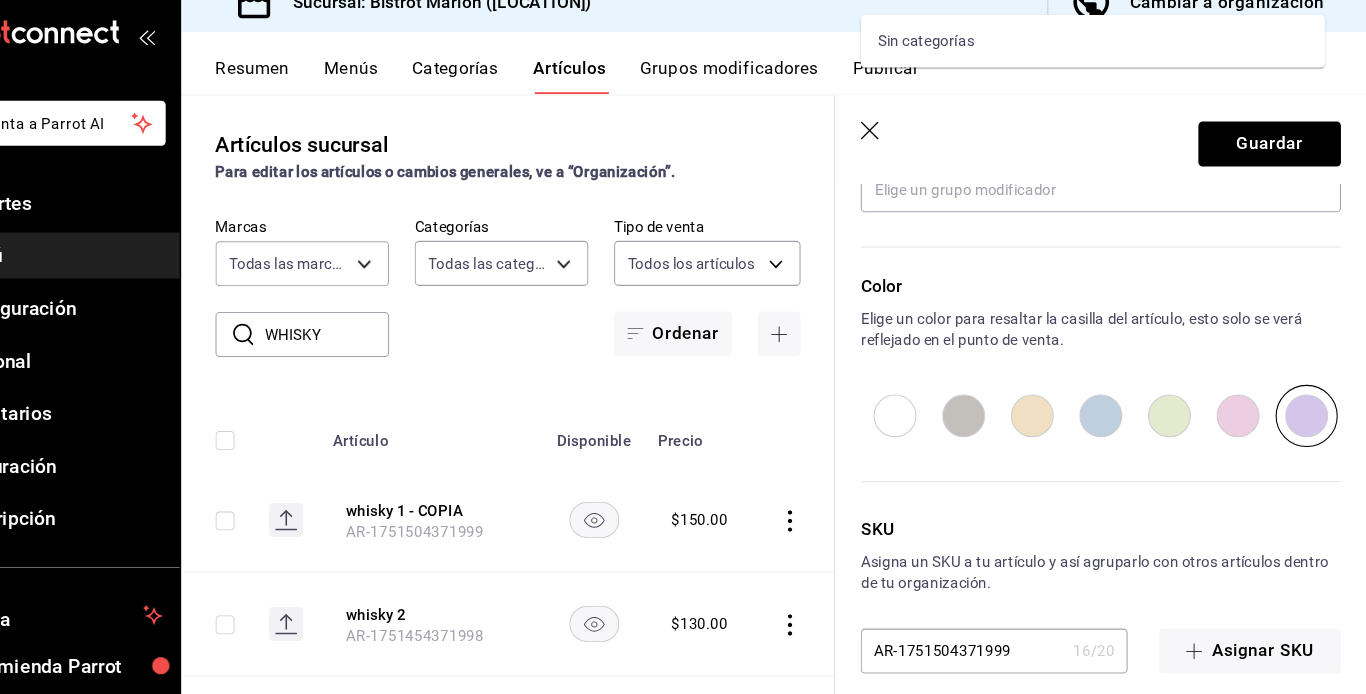 type on "Vinos" 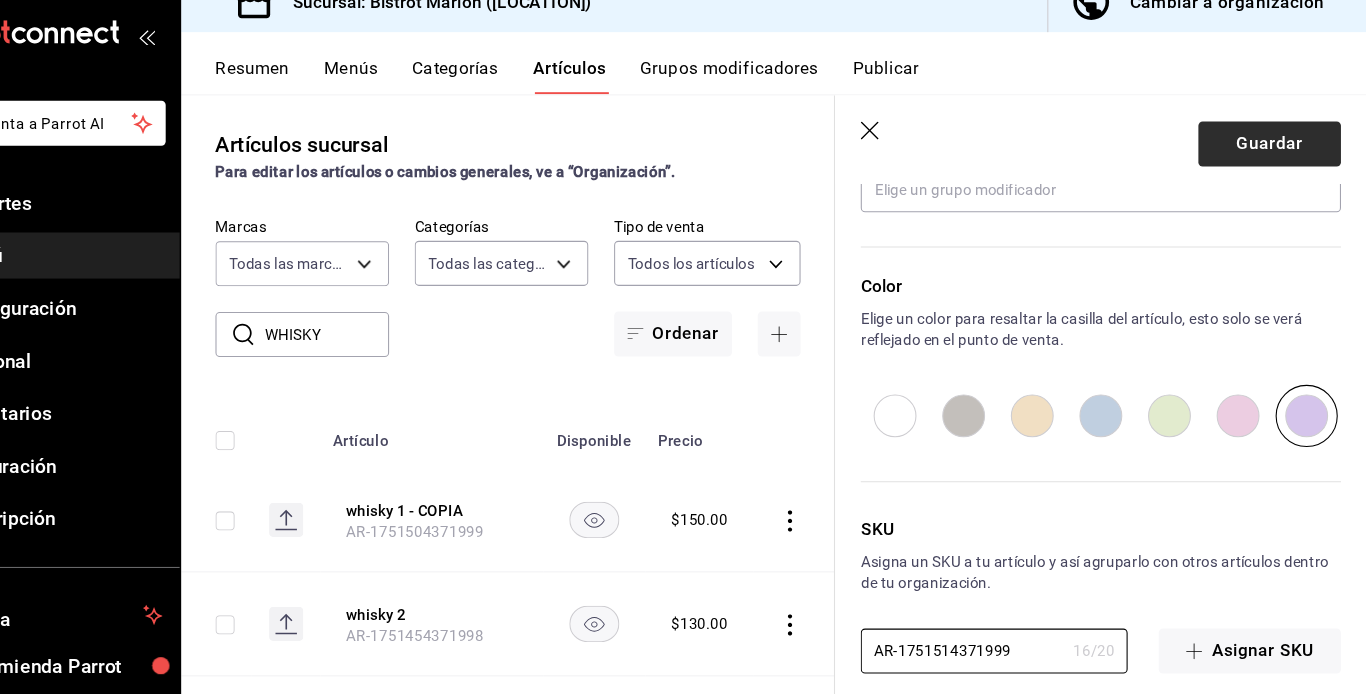 type on "AR-1751514371999" 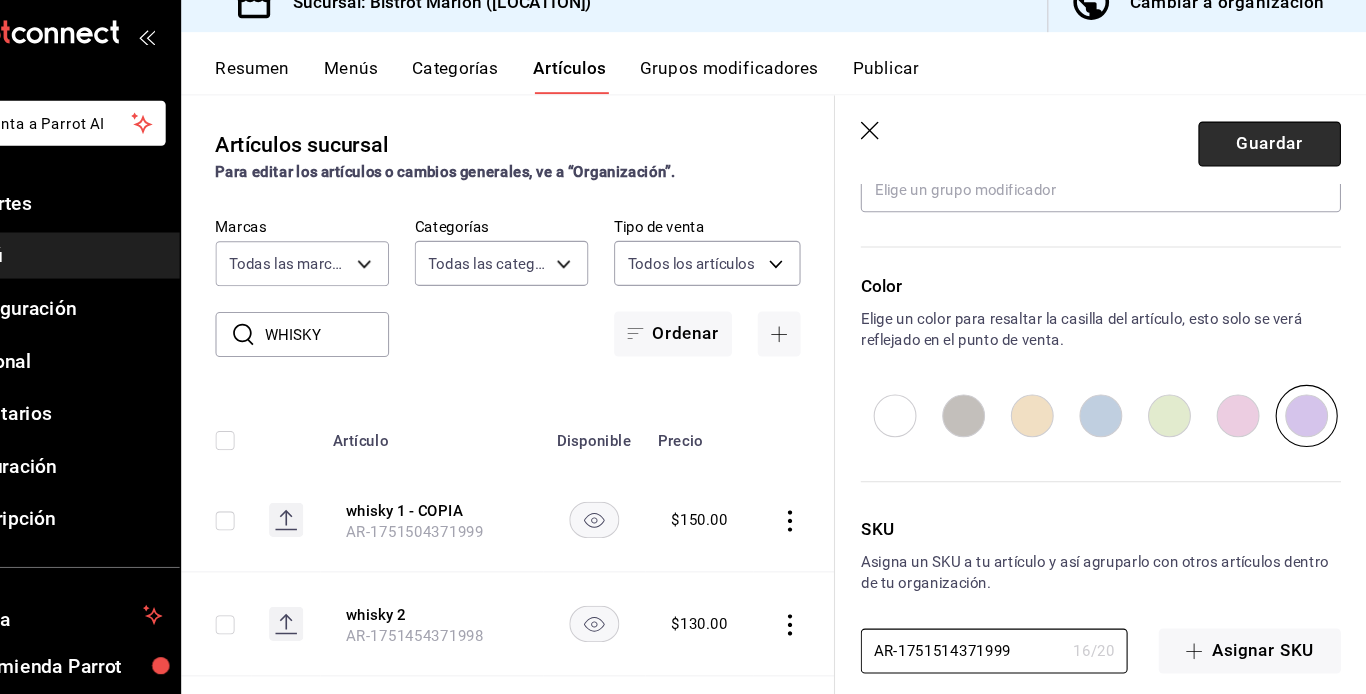 click on "Guardar" at bounding box center (1275, 160) 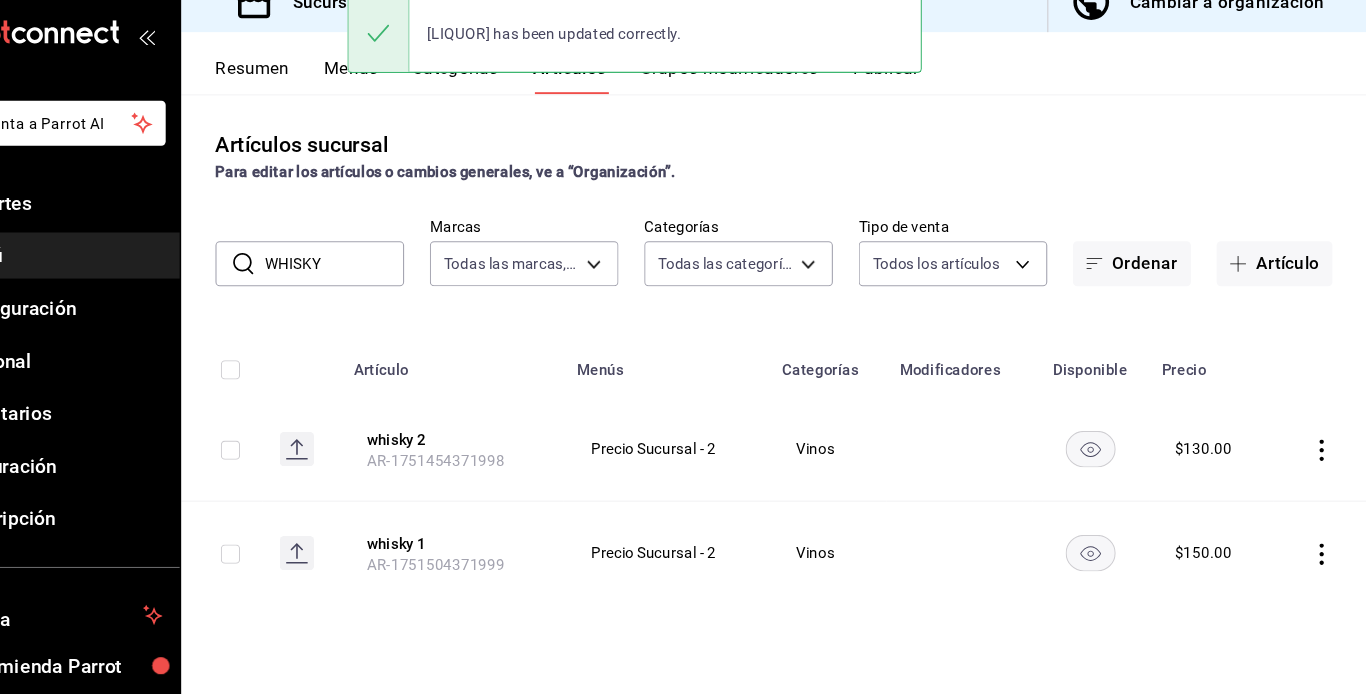scroll, scrollTop: 0, scrollLeft: 0, axis: both 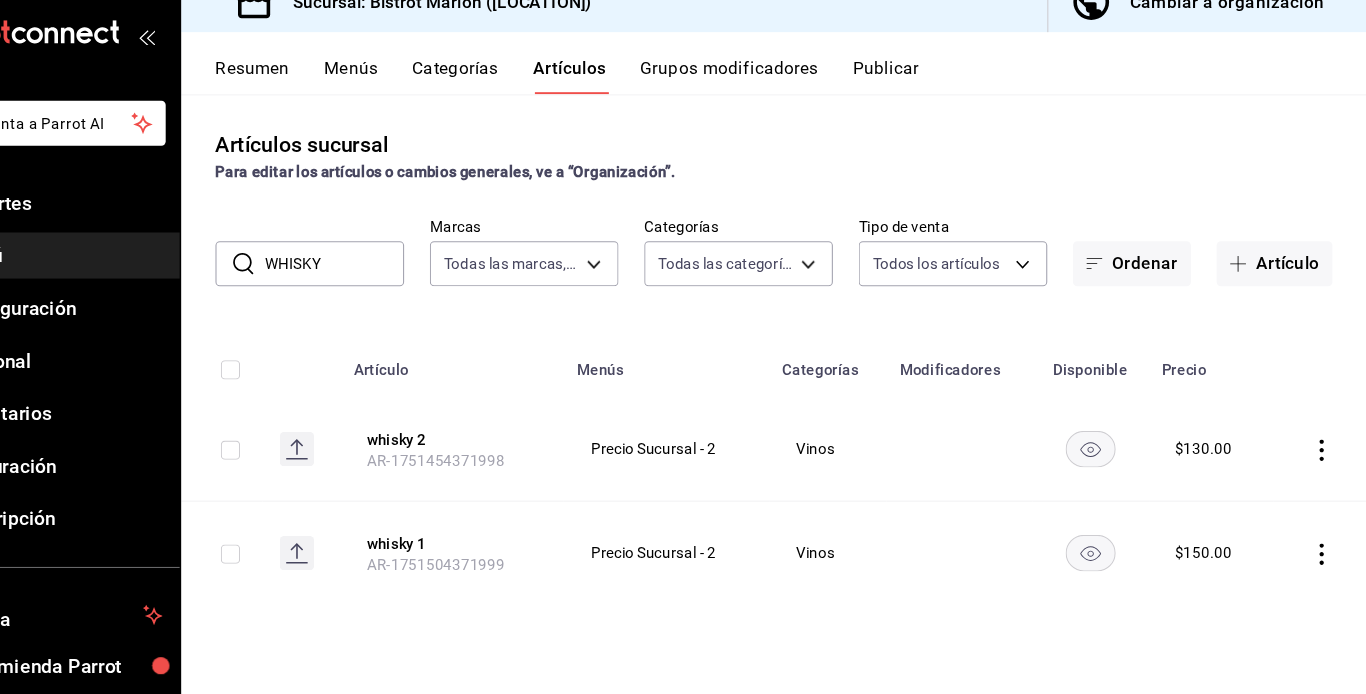 click on "Artículo" at bounding box center (513, 365) 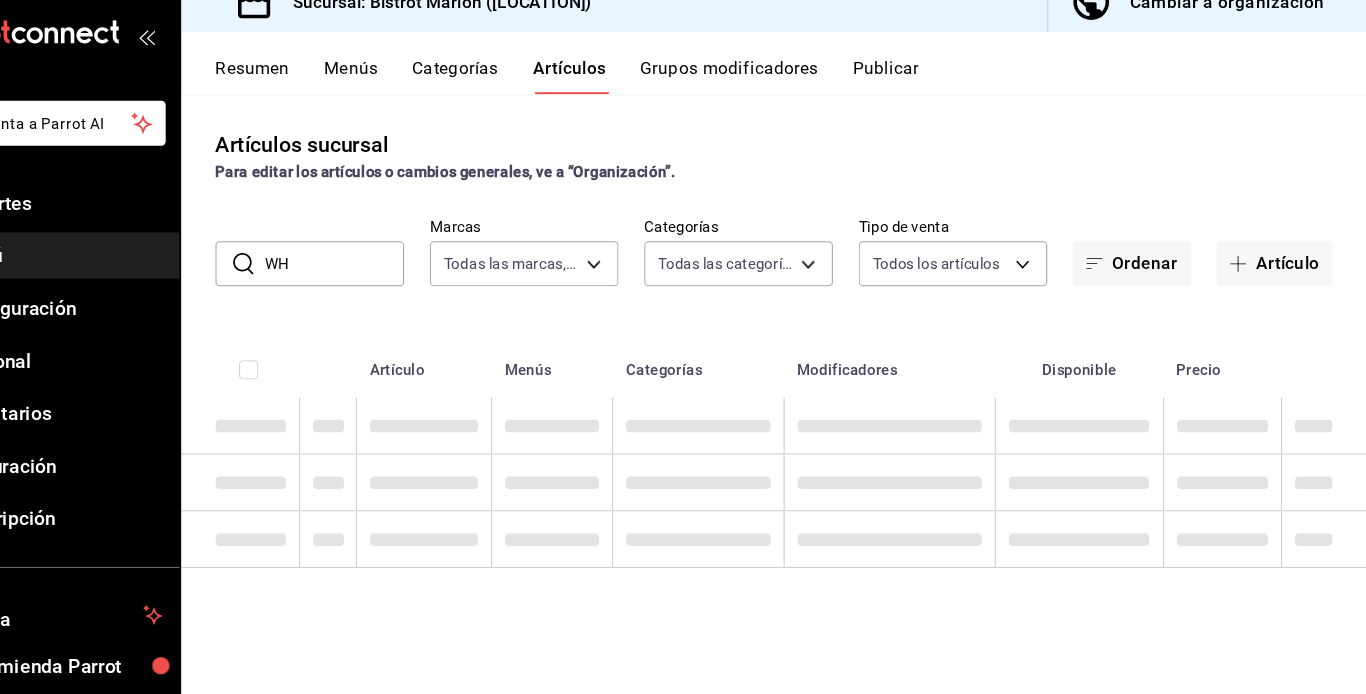 type on "W" 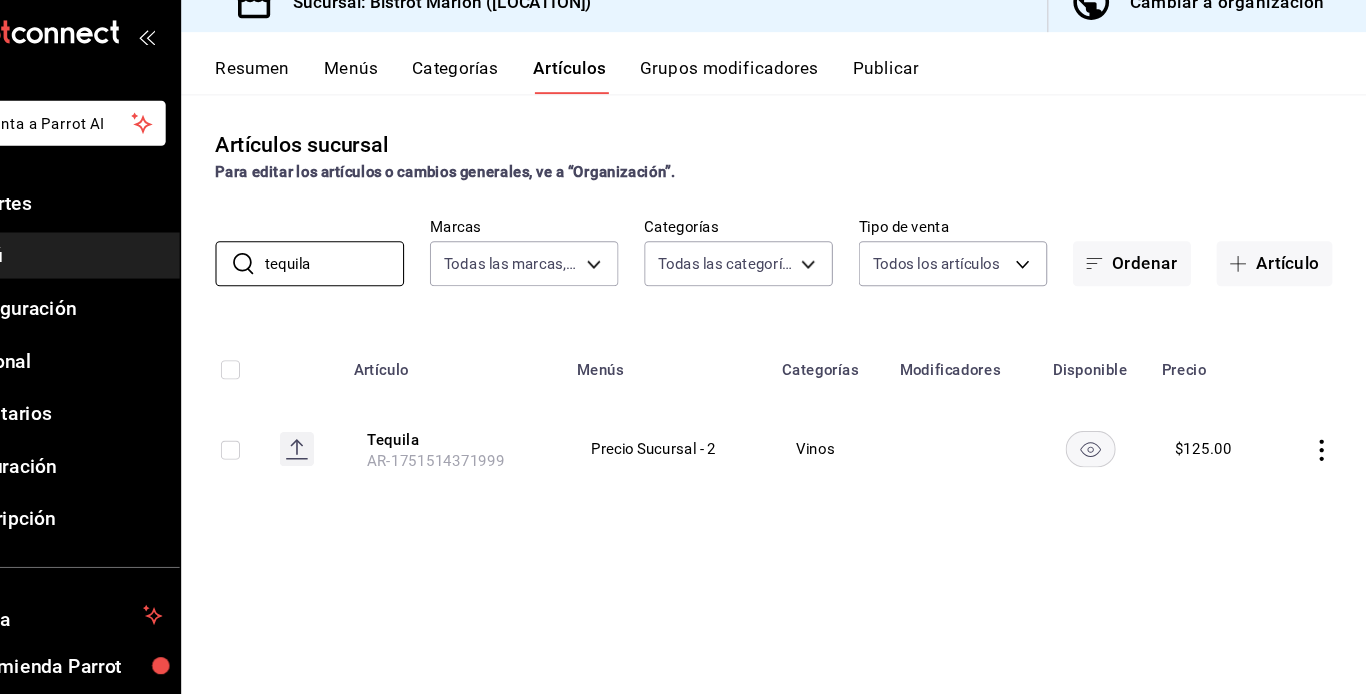 type on "tequila" 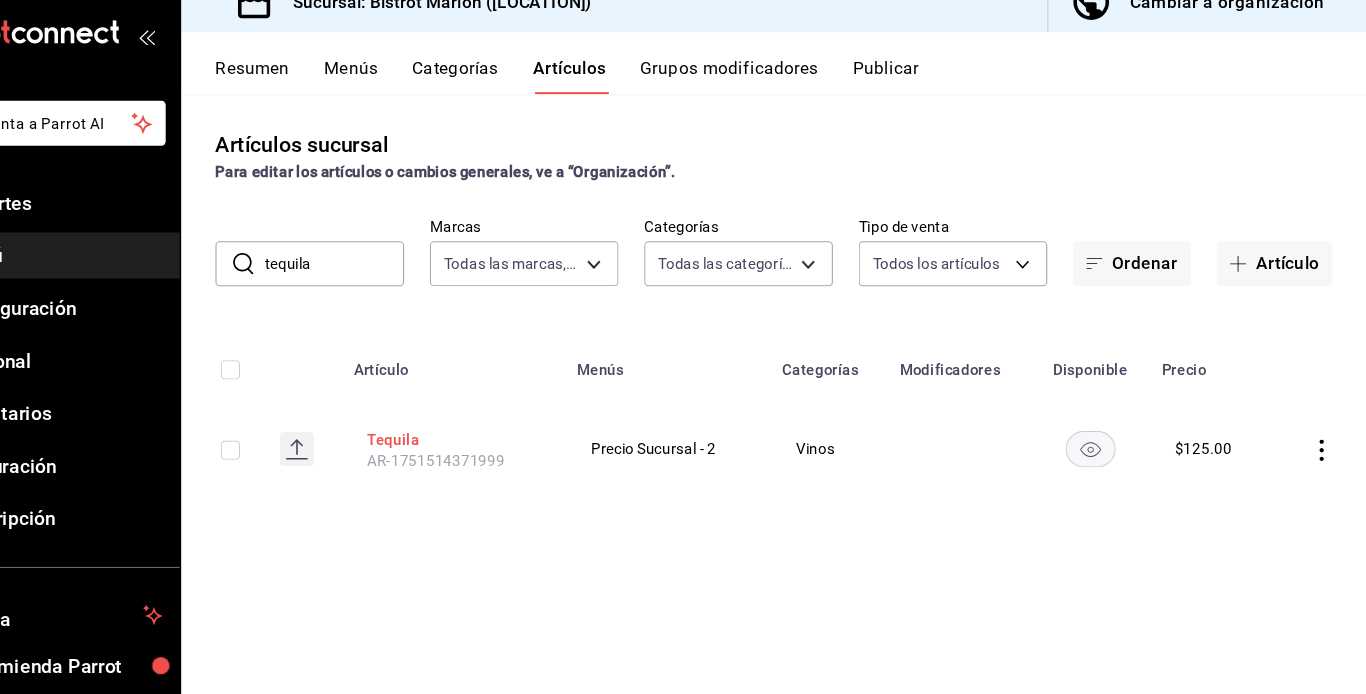 click on "Tequila" at bounding box center (513, 436) 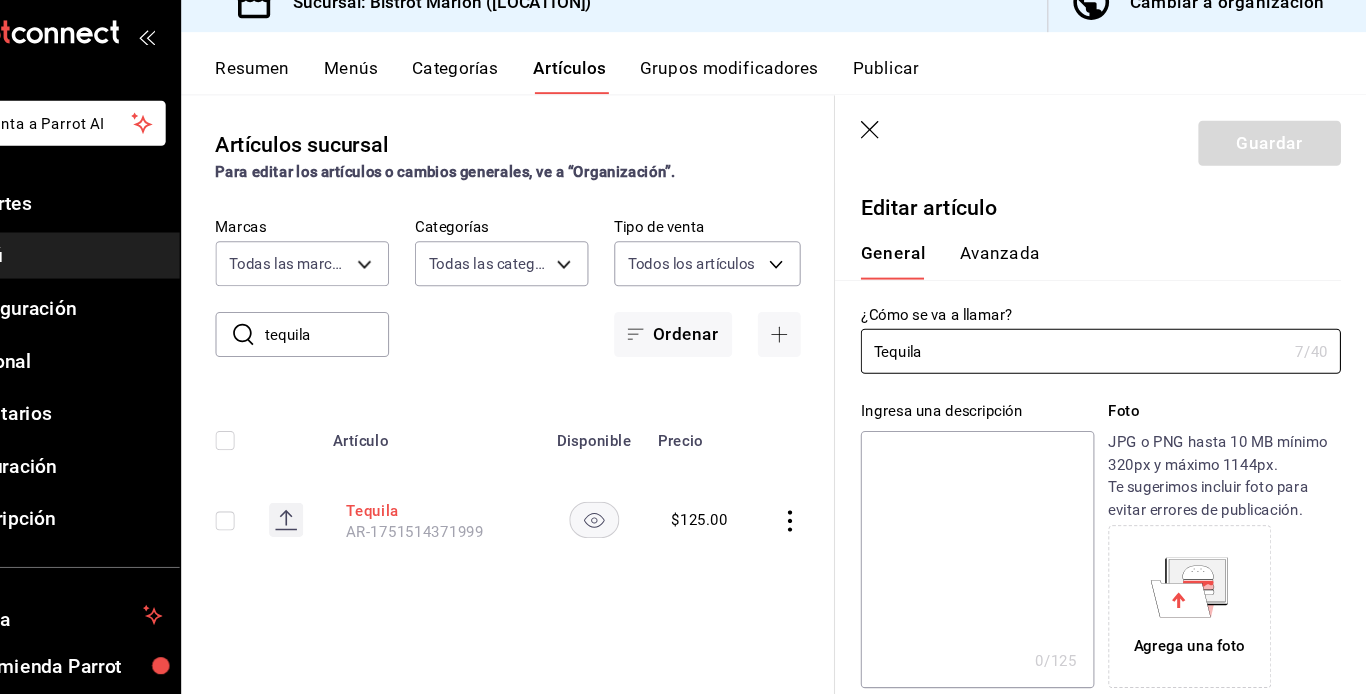type on "$125.00" 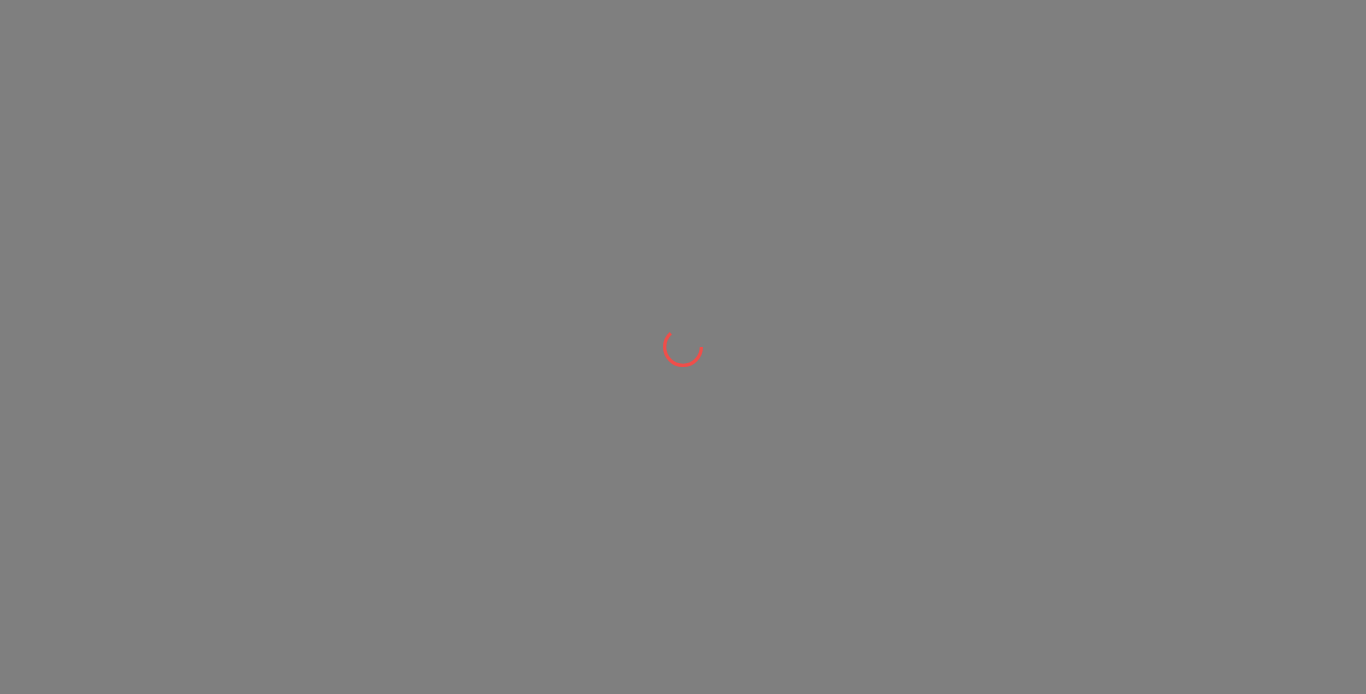 scroll, scrollTop: 0, scrollLeft: 0, axis: both 